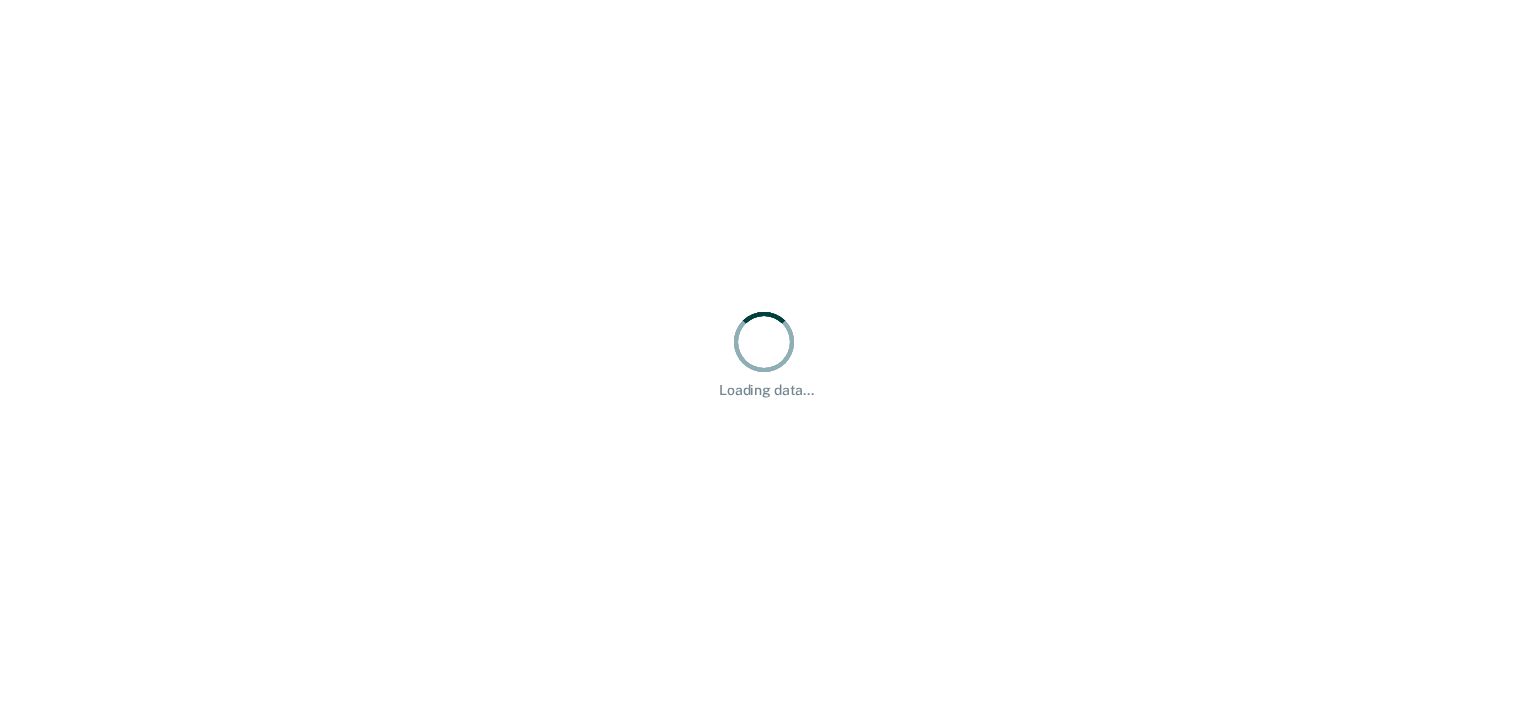 scroll, scrollTop: 0, scrollLeft: 0, axis: both 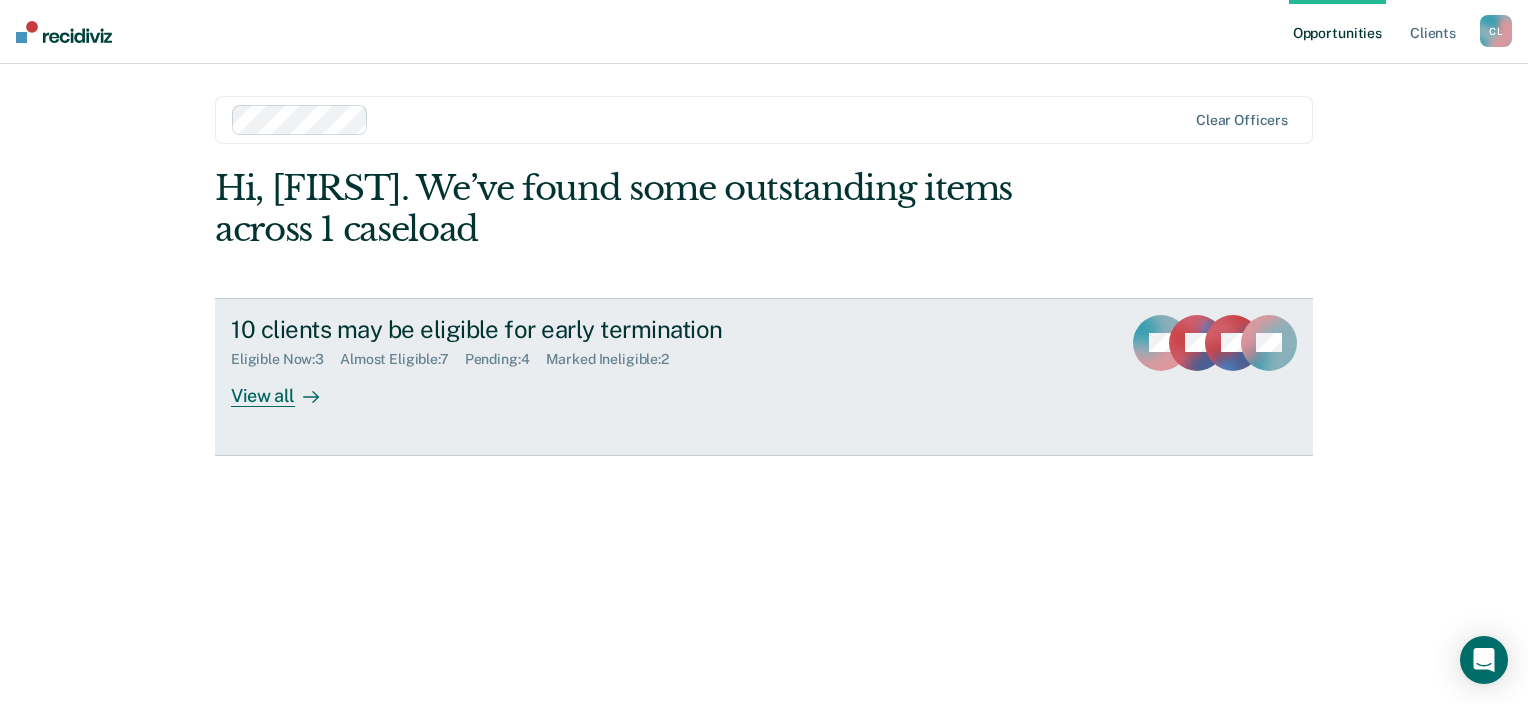 click on "View all" at bounding box center [287, 387] 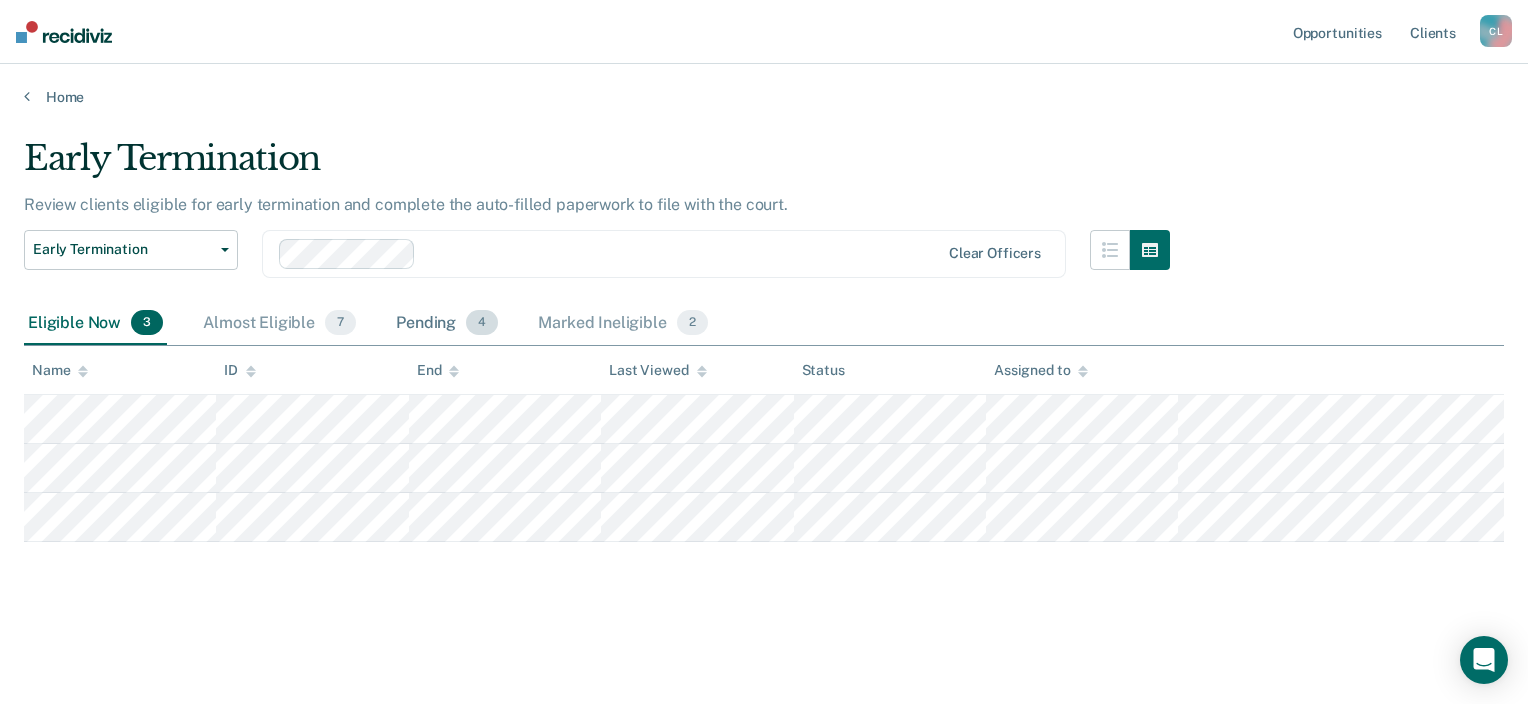 click on "Pending 4" at bounding box center (447, 324) 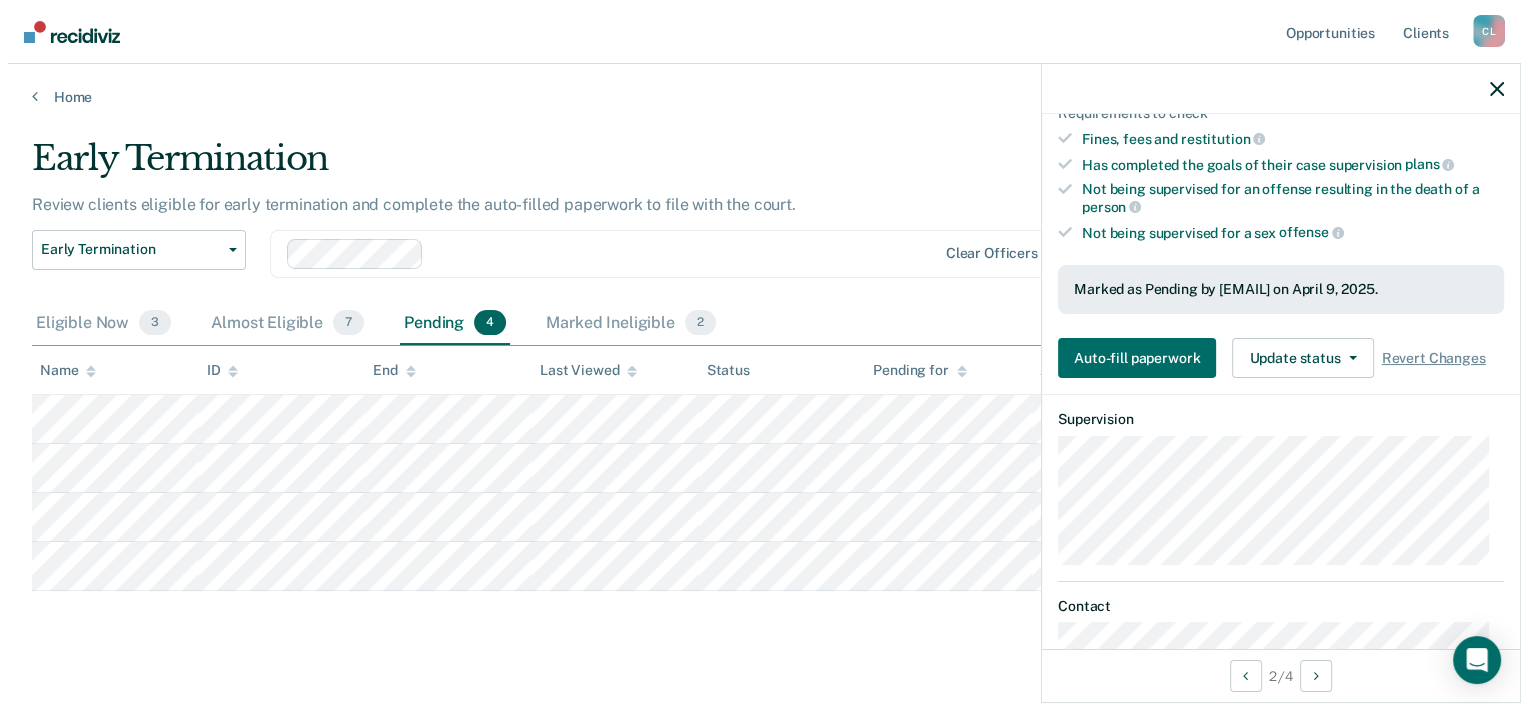 scroll, scrollTop: 300, scrollLeft: 0, axis: vertical 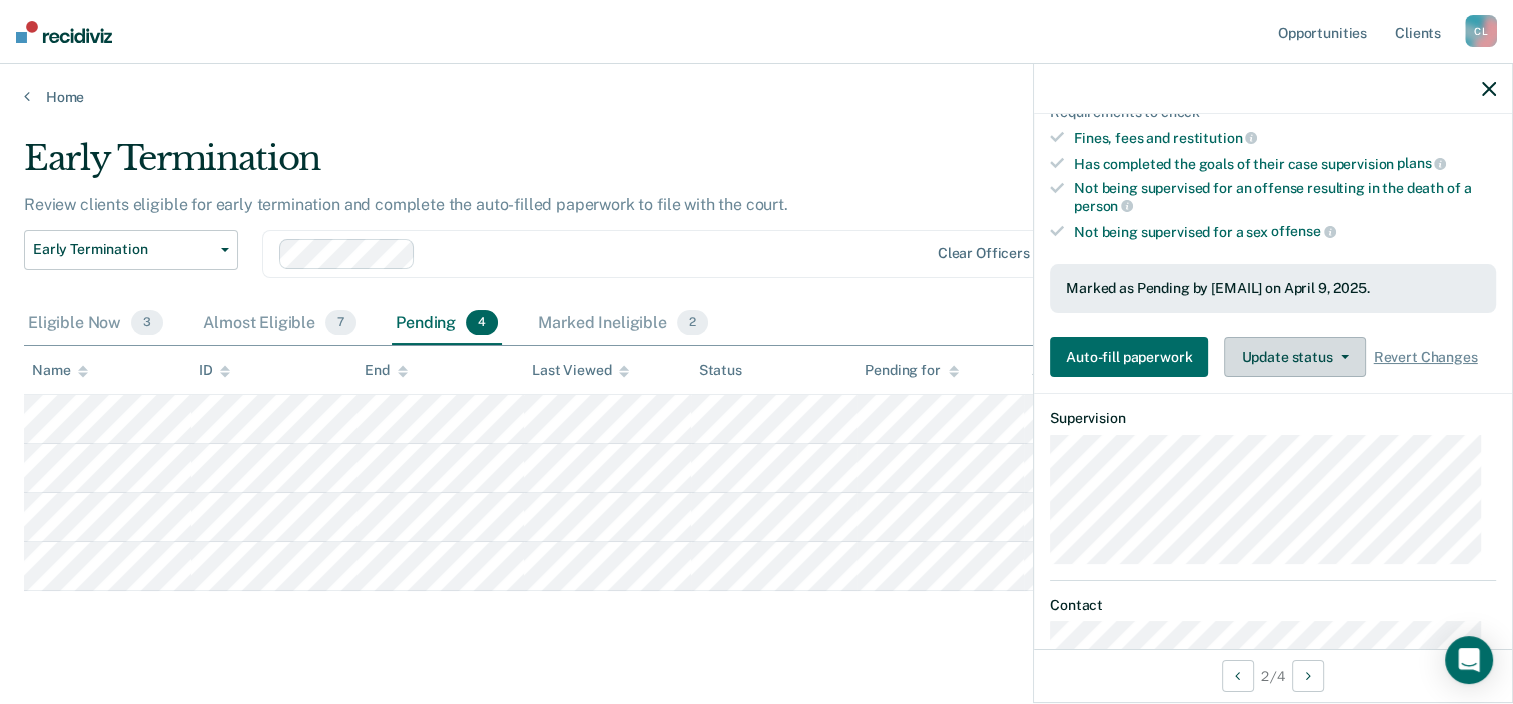 click on "Update status" at bounding box center [1294, 357] 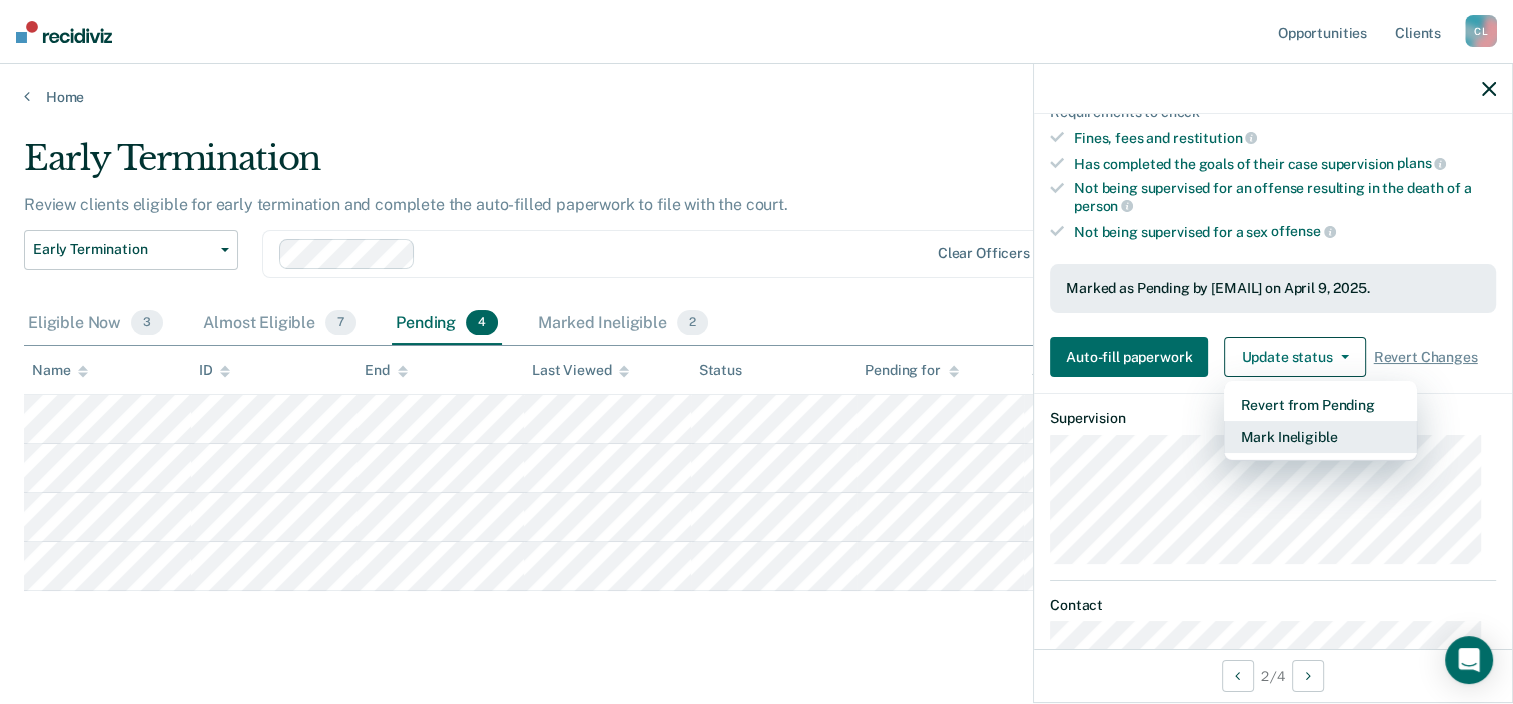 click on "Mark Ineligible" at bounding box center (1320, 437) 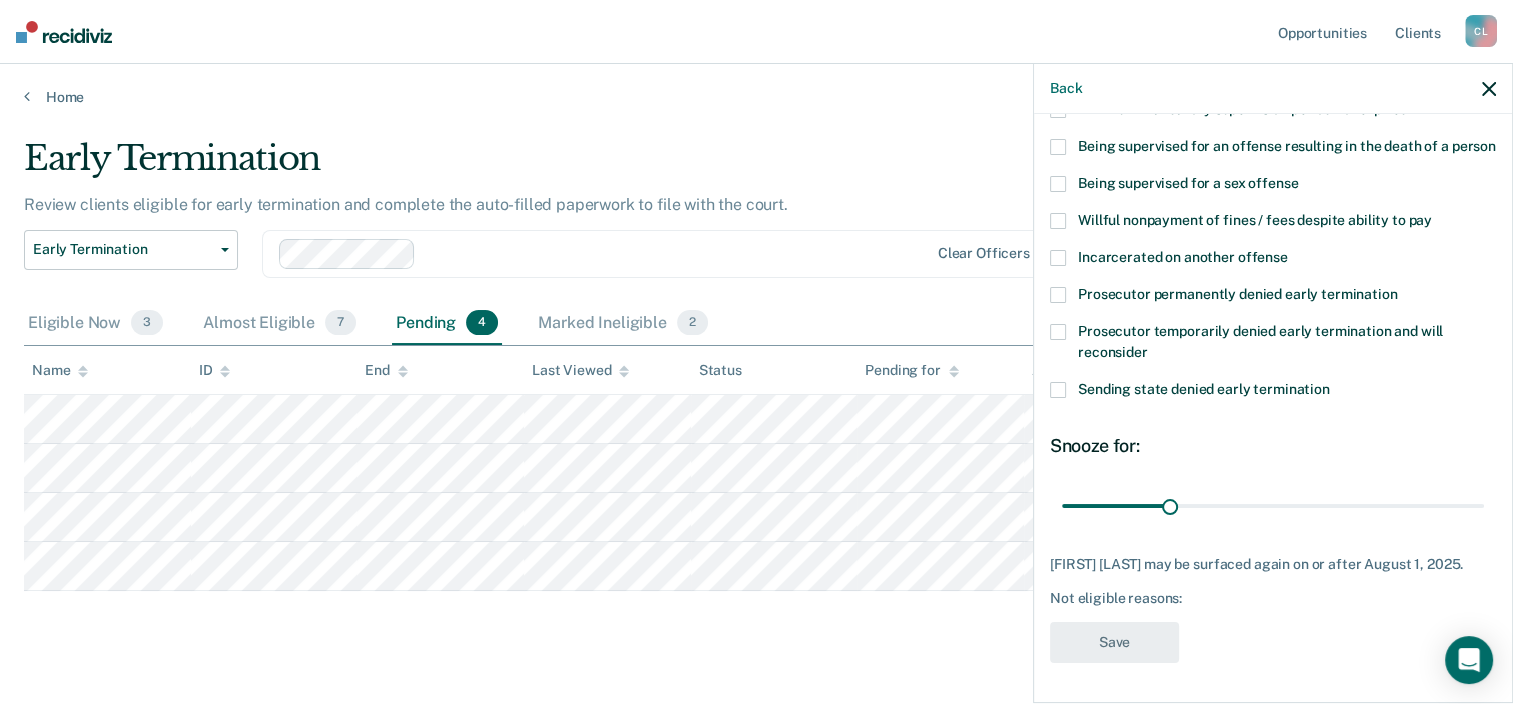 click at bounding box center (1058, 332) 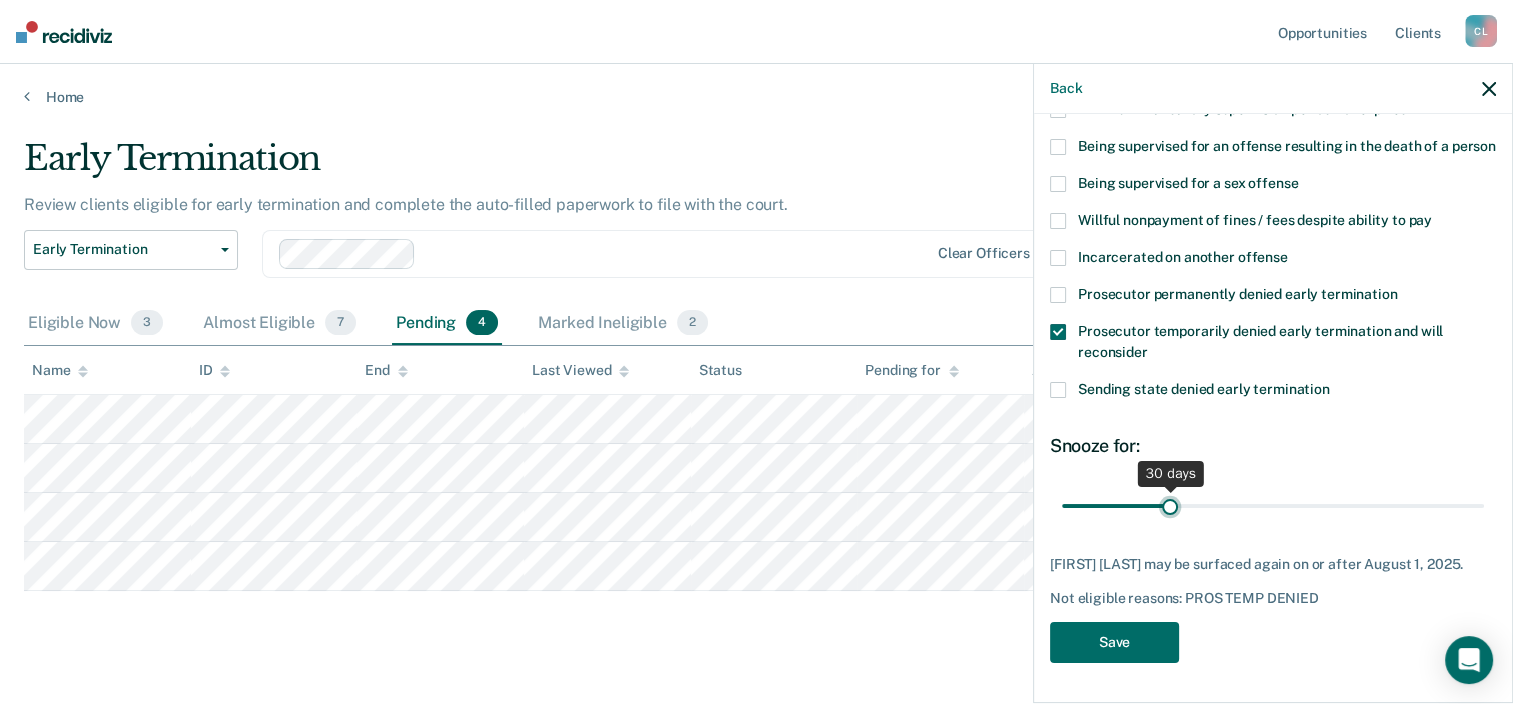 click at bounding box center (1273, 506) 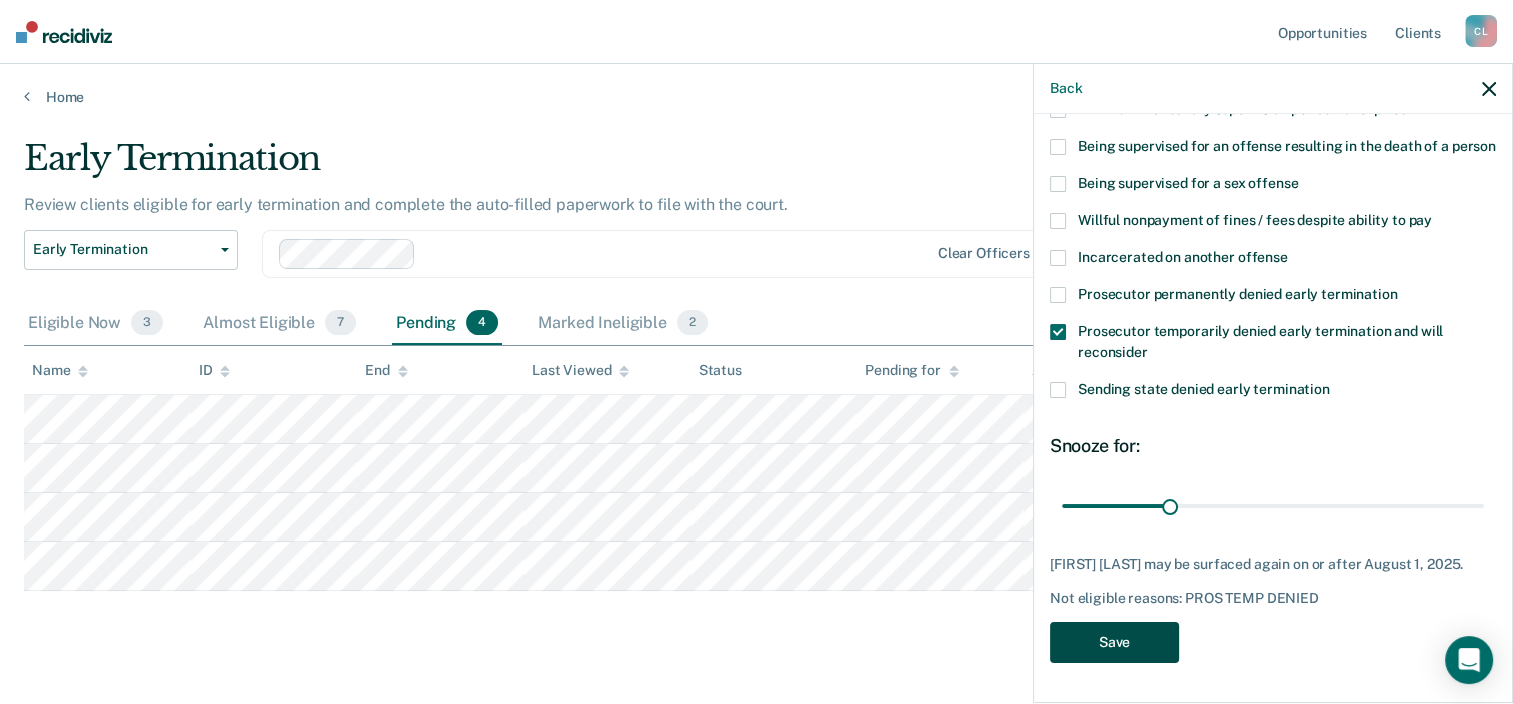 click on "Save" at bounding box center (1114, 642) 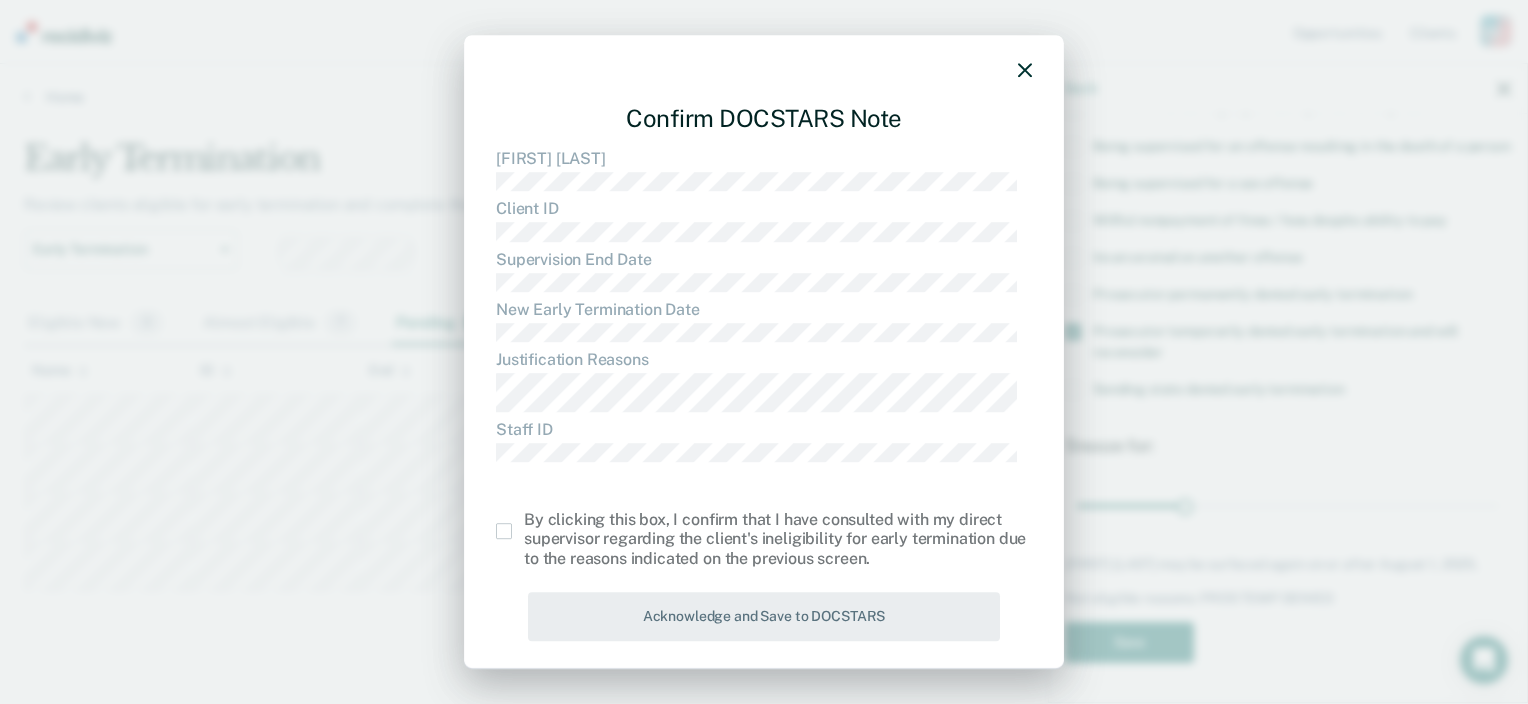 click at bounding box center [504, 531] 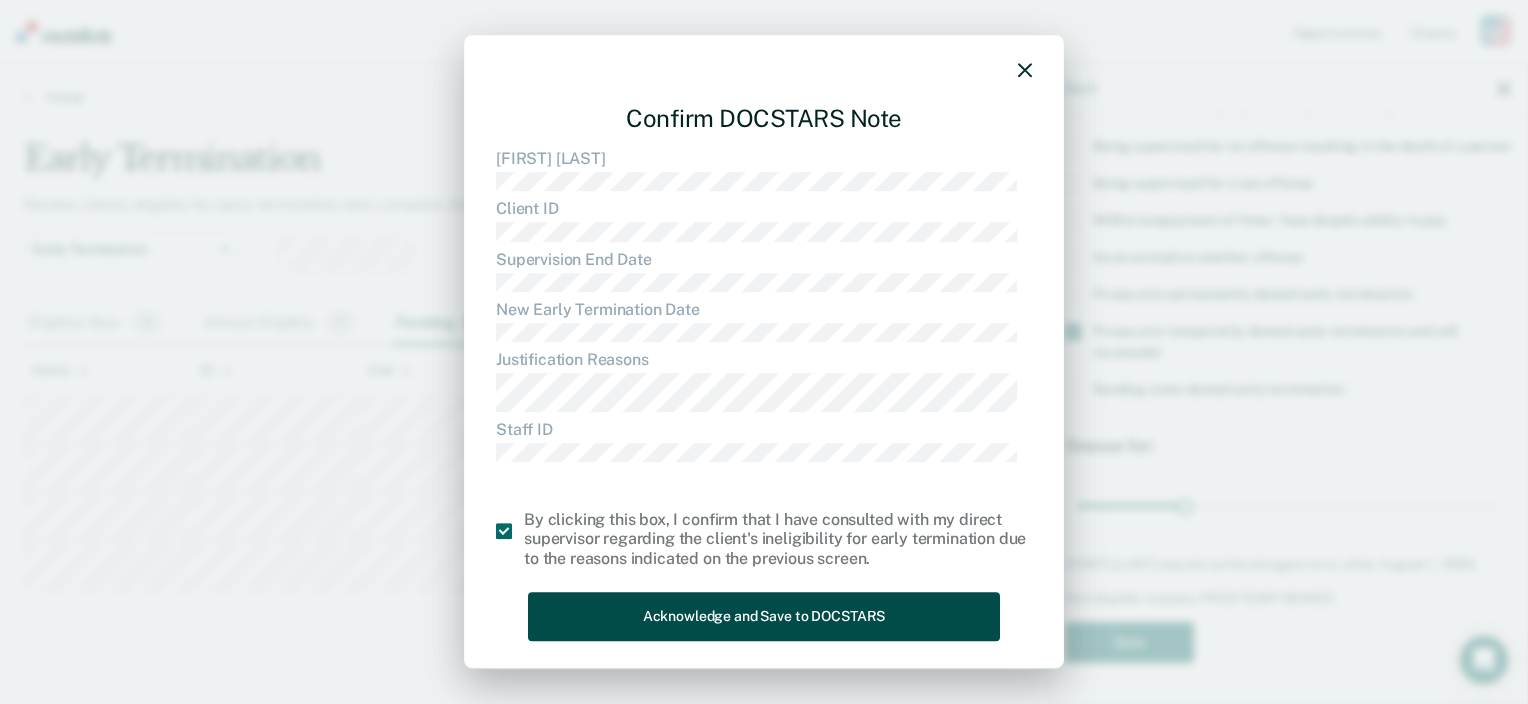 click on "Acknowledge and Save to DOCSTARS" at bounding box center (764, 616) 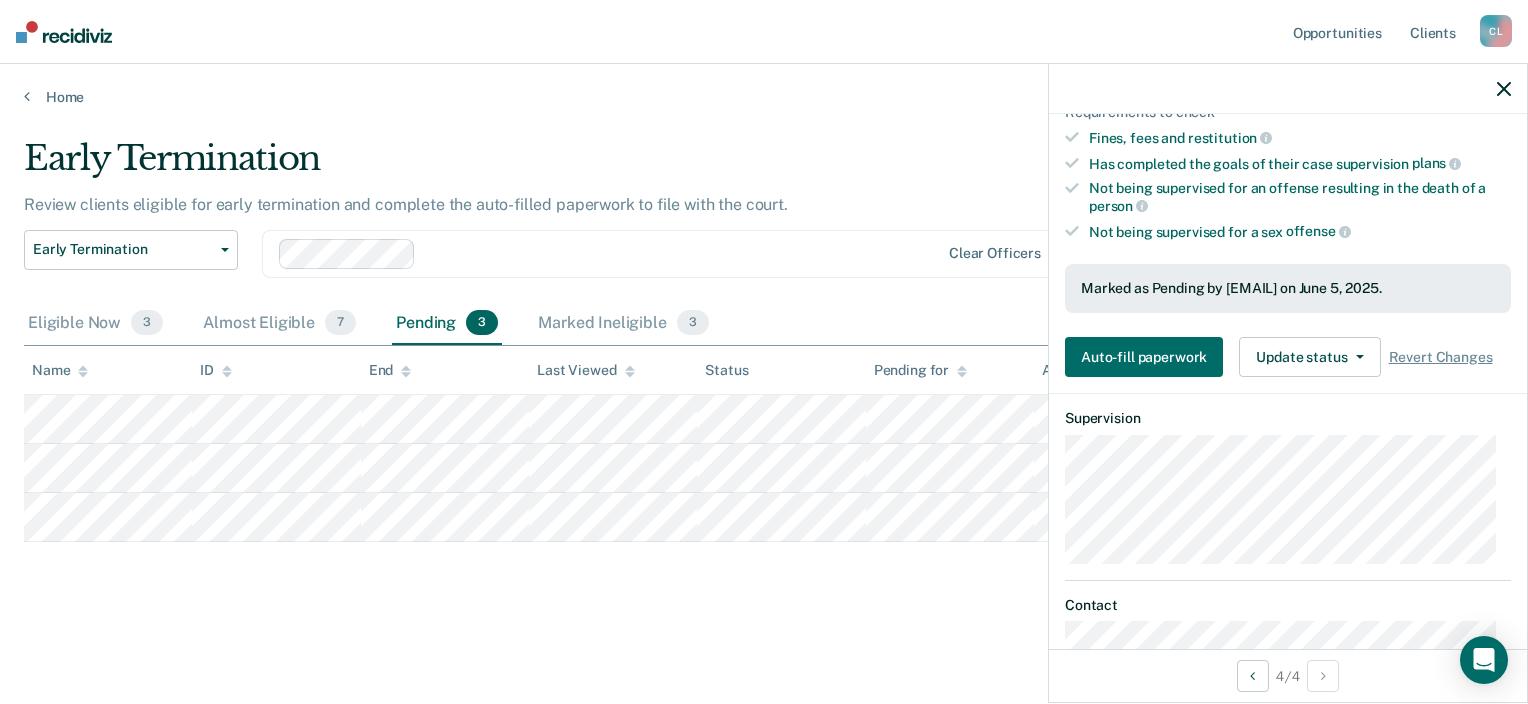 scroll, scrollTop: 340, scrollLeft: 0, axis: vertical 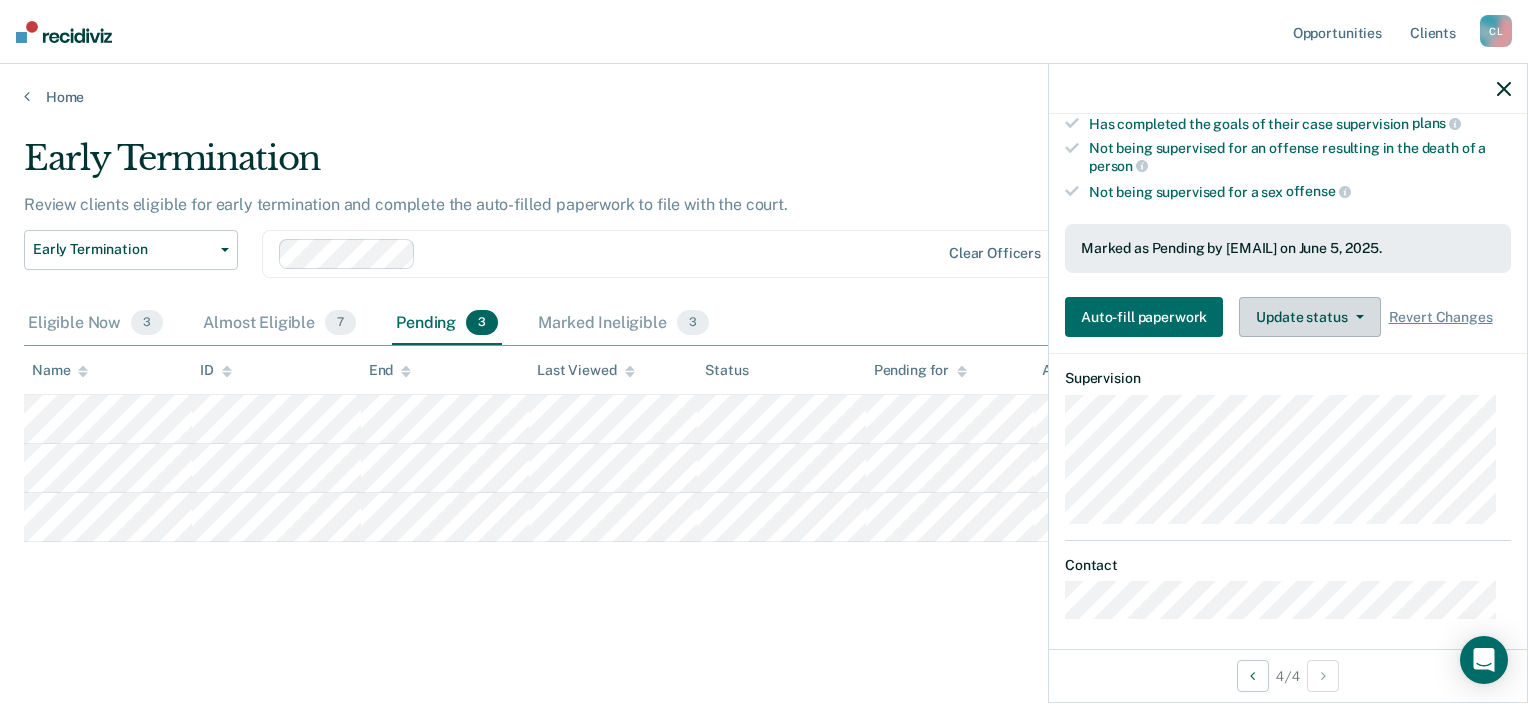 click on "Update status" at bounding box center (1309, 317) 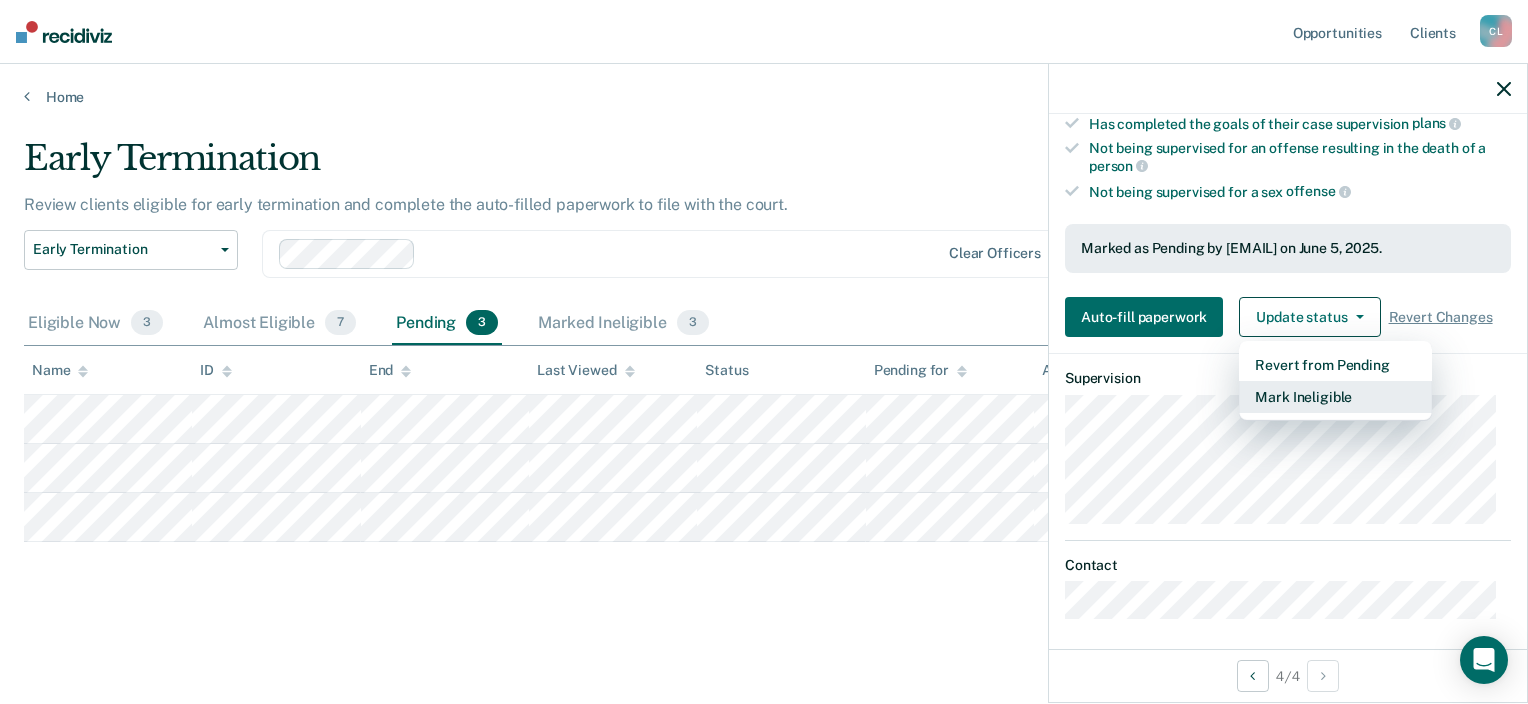 click on "Mark Ineligible" at bounding box center (1335, 397) 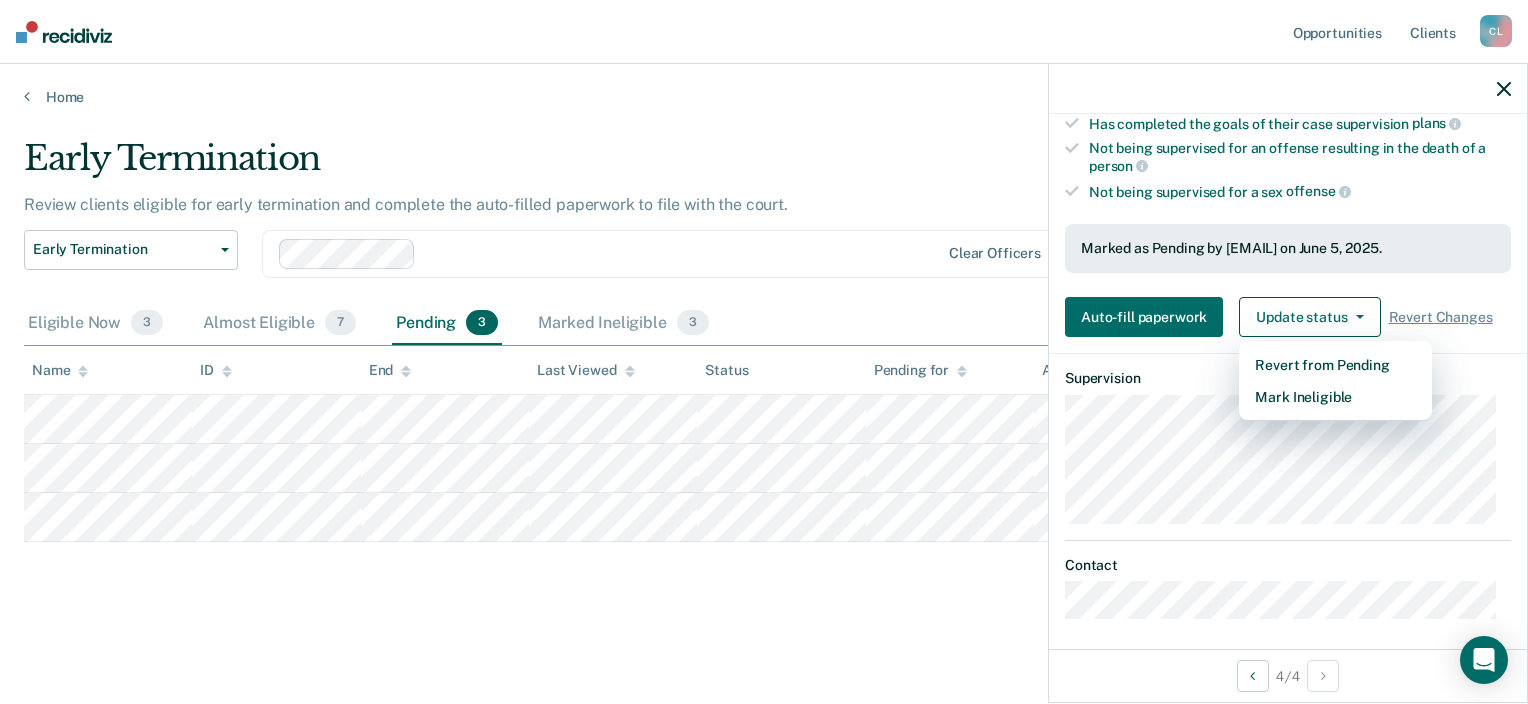 scroll, scrollTop: 293, scrollLeft: 0, axis: vertical 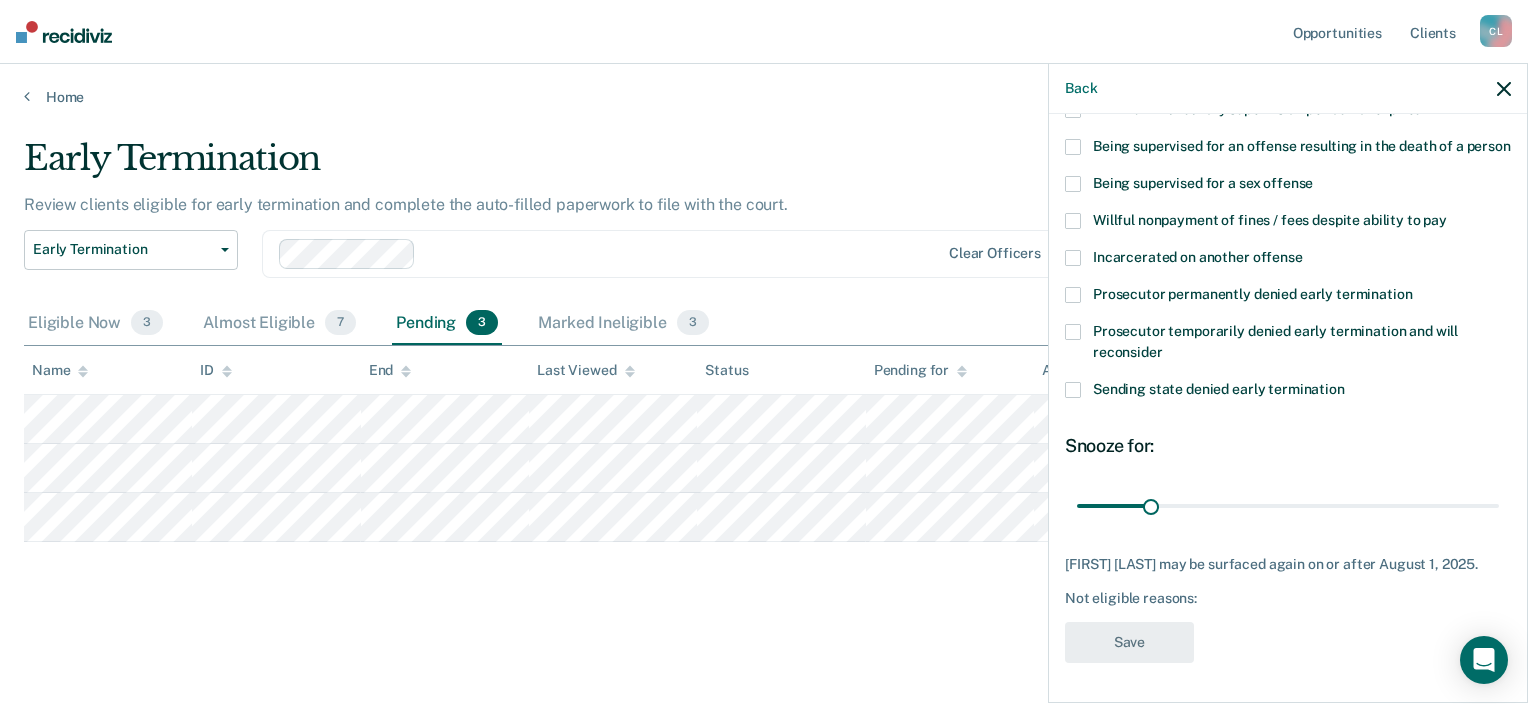 click at bounding box center [1073, 332] 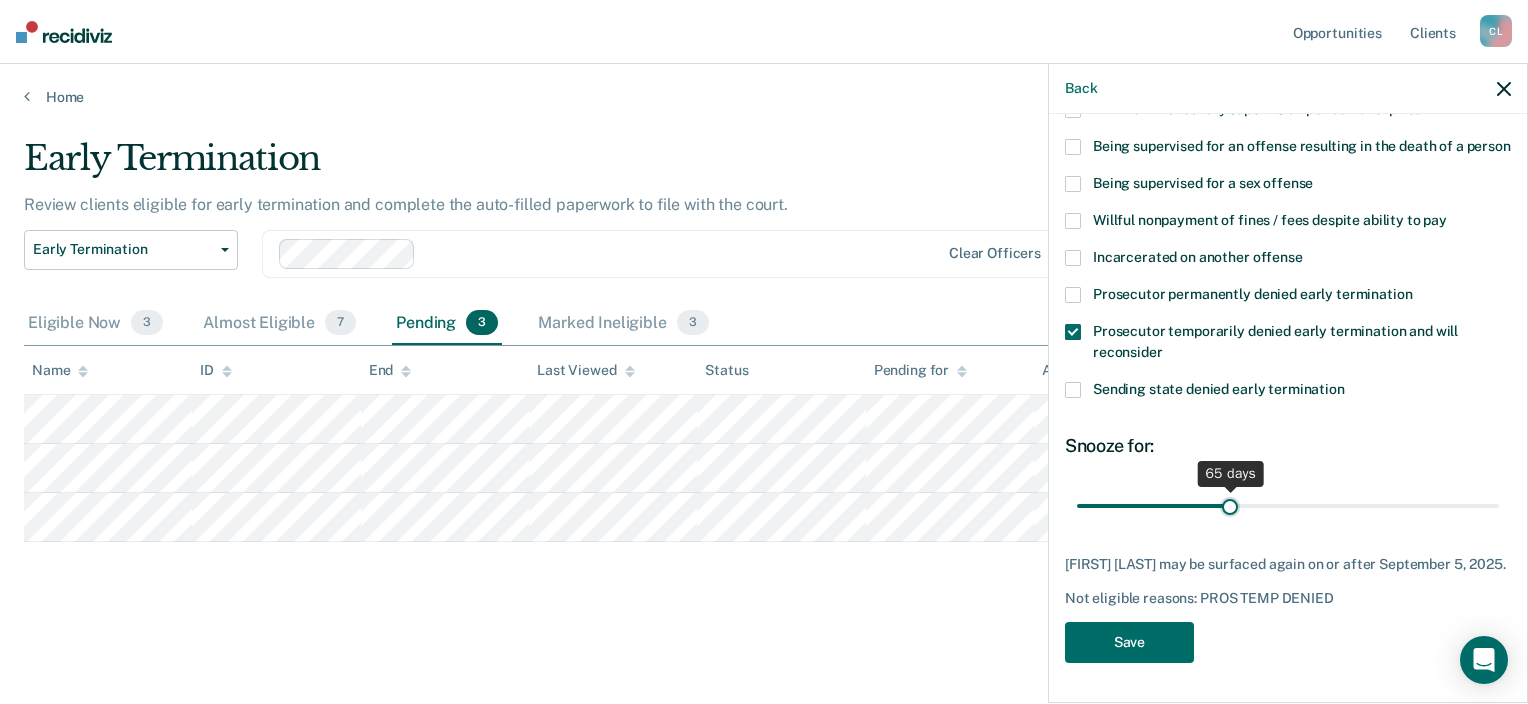 drag, startPoint x: 1148, startPoint y: 503, endPoint x: 1224, endPoint y: 501, distance: 76.02631 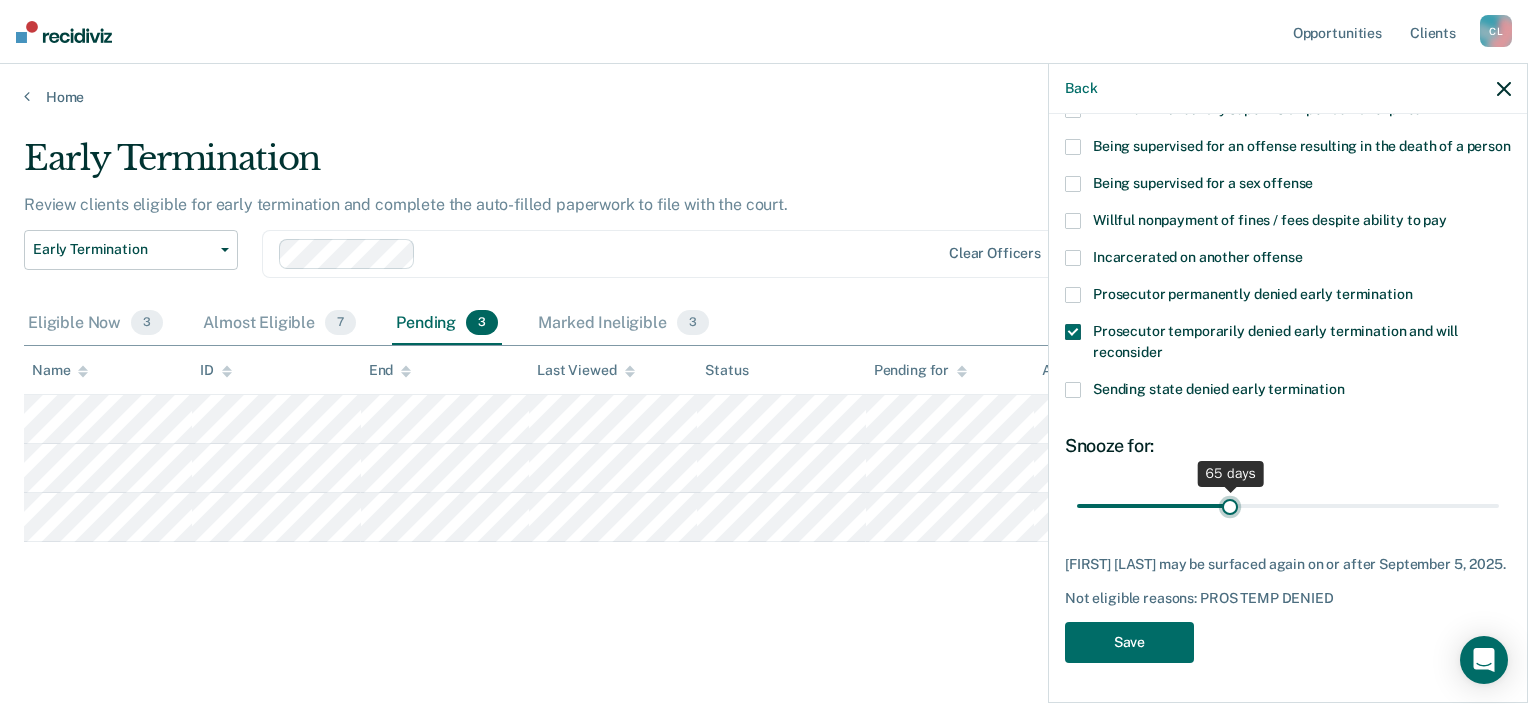 type on "65" 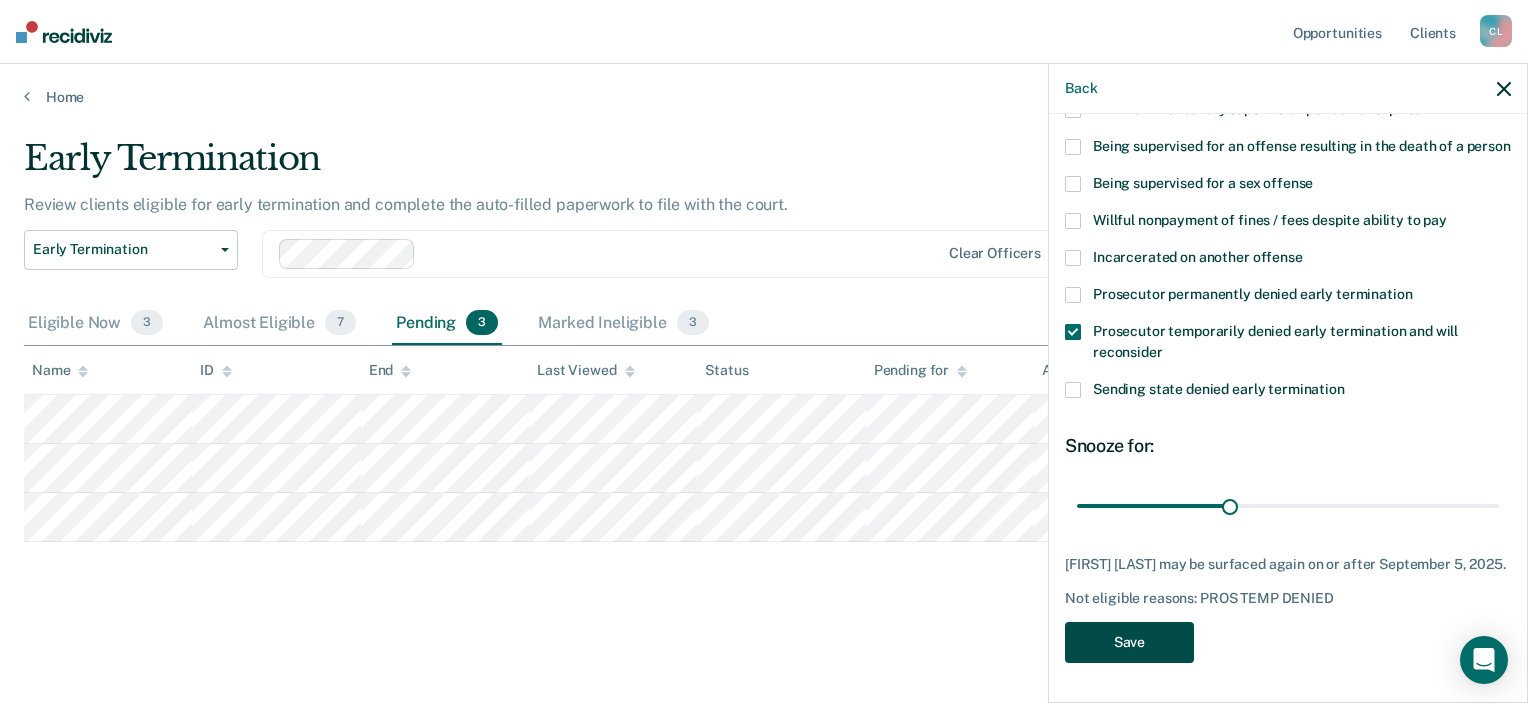 click on "Save" at bounding box center (1129, 642) 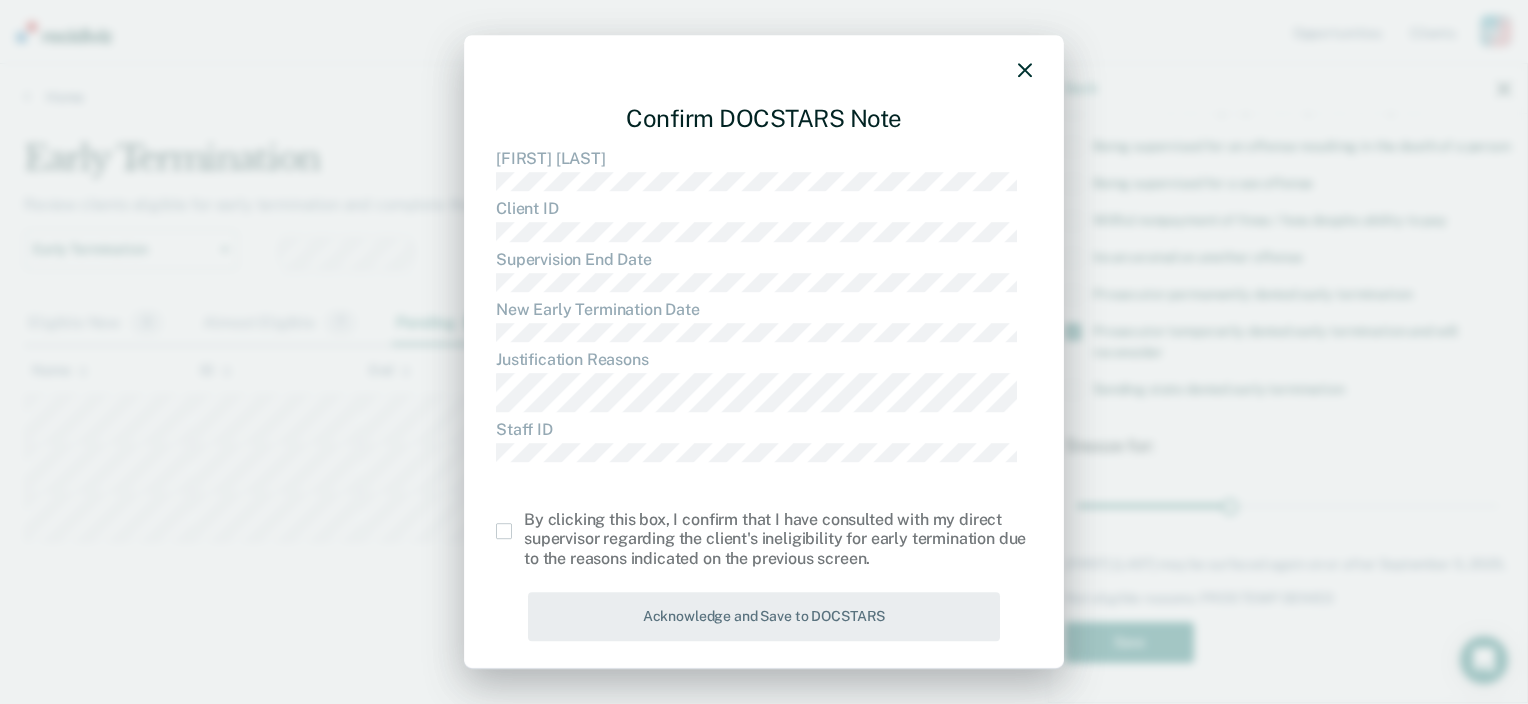 click at bounding box center (504, 531) 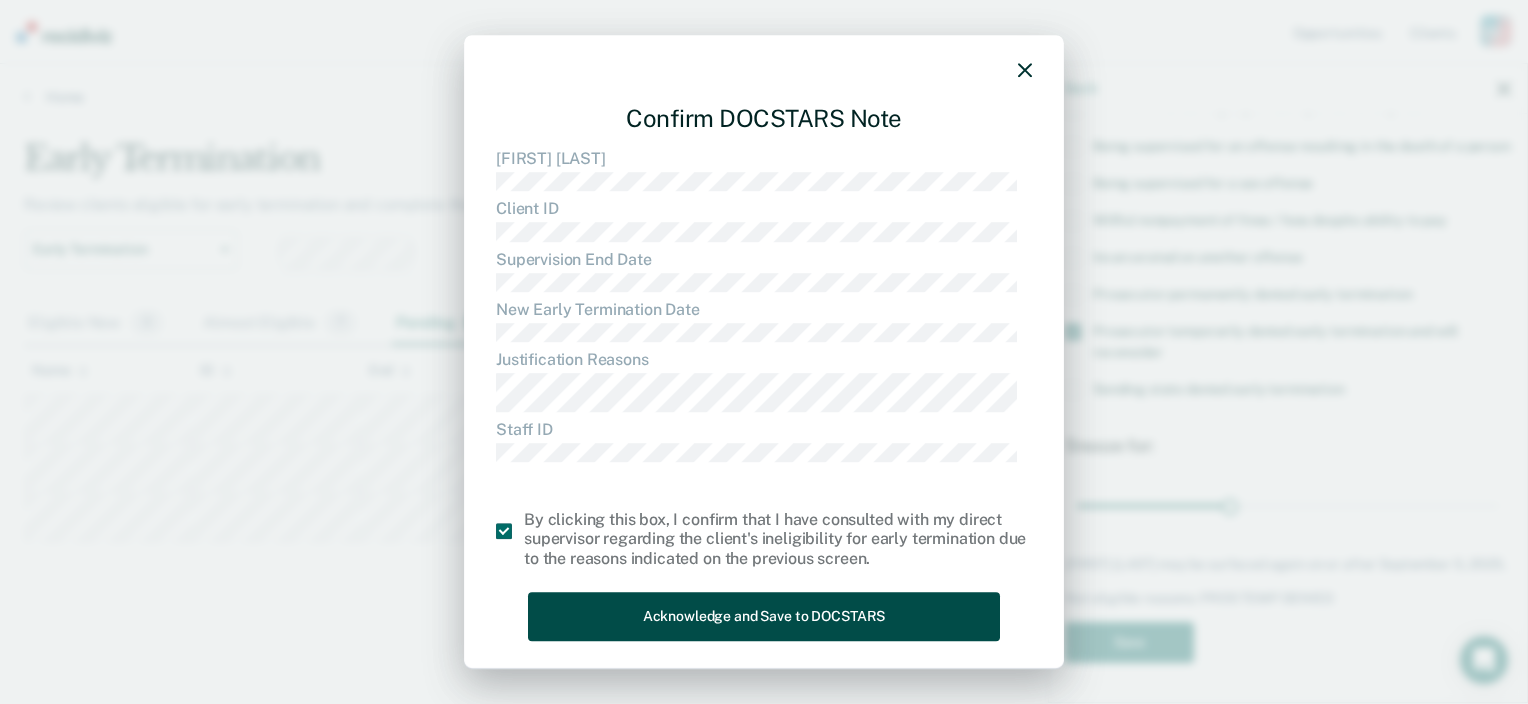click on "Acknowledge and Save to DOCSTARS" at bounding box center (764, 616) 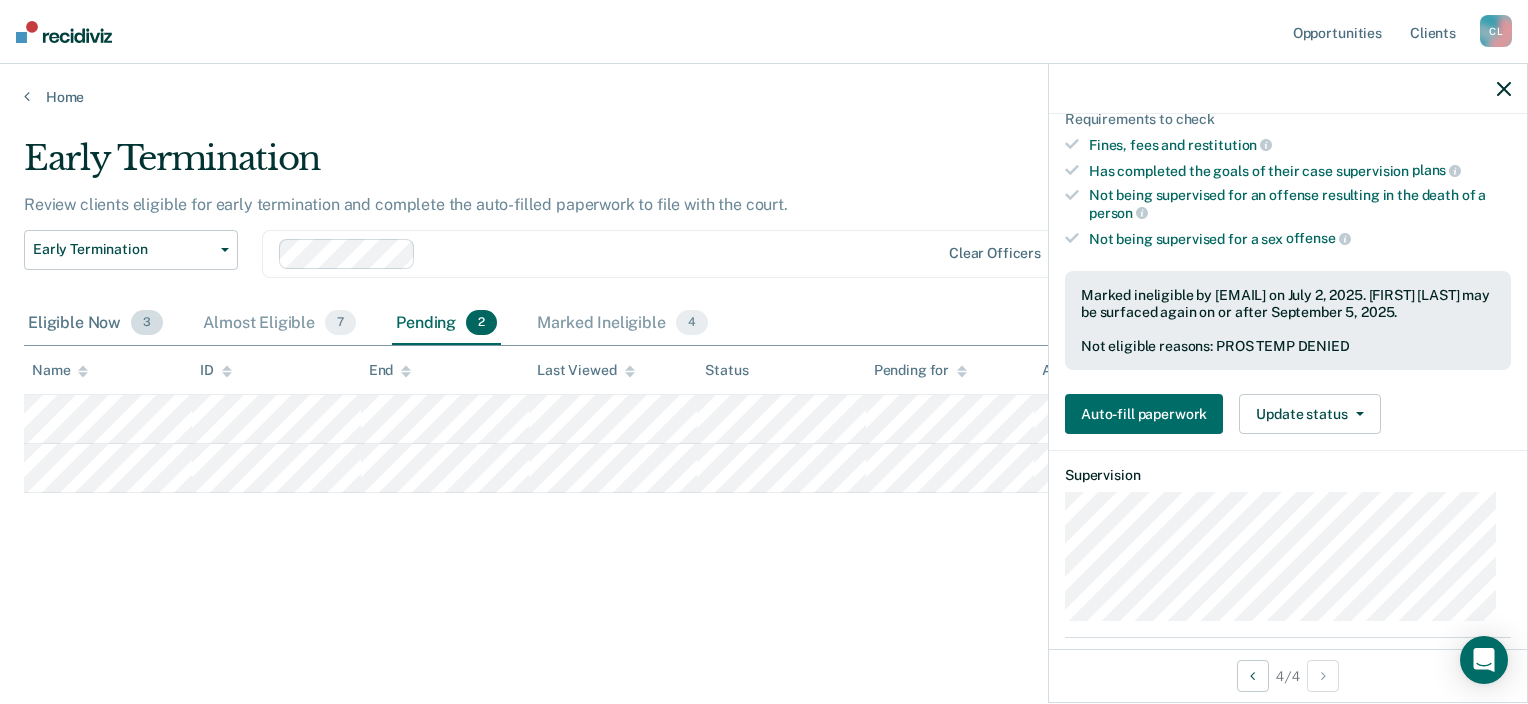 click on "3" at bounding box center [147, 323] 